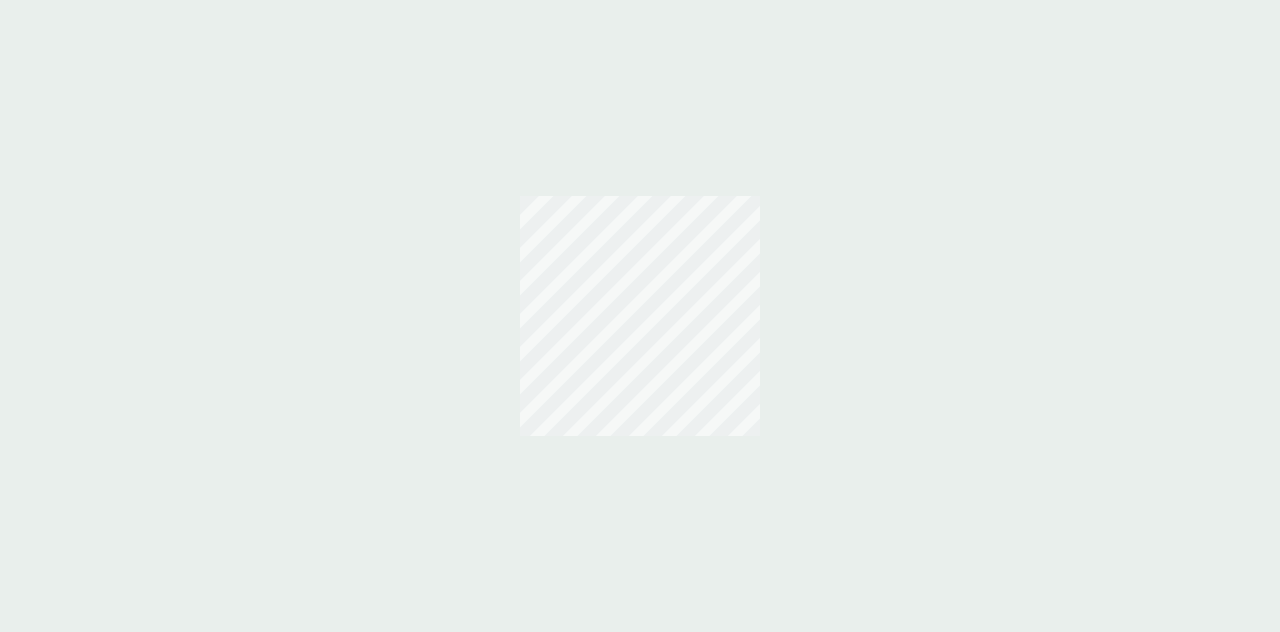 scroll, scrollTop: 0, scrollLeft: 0, axis: both 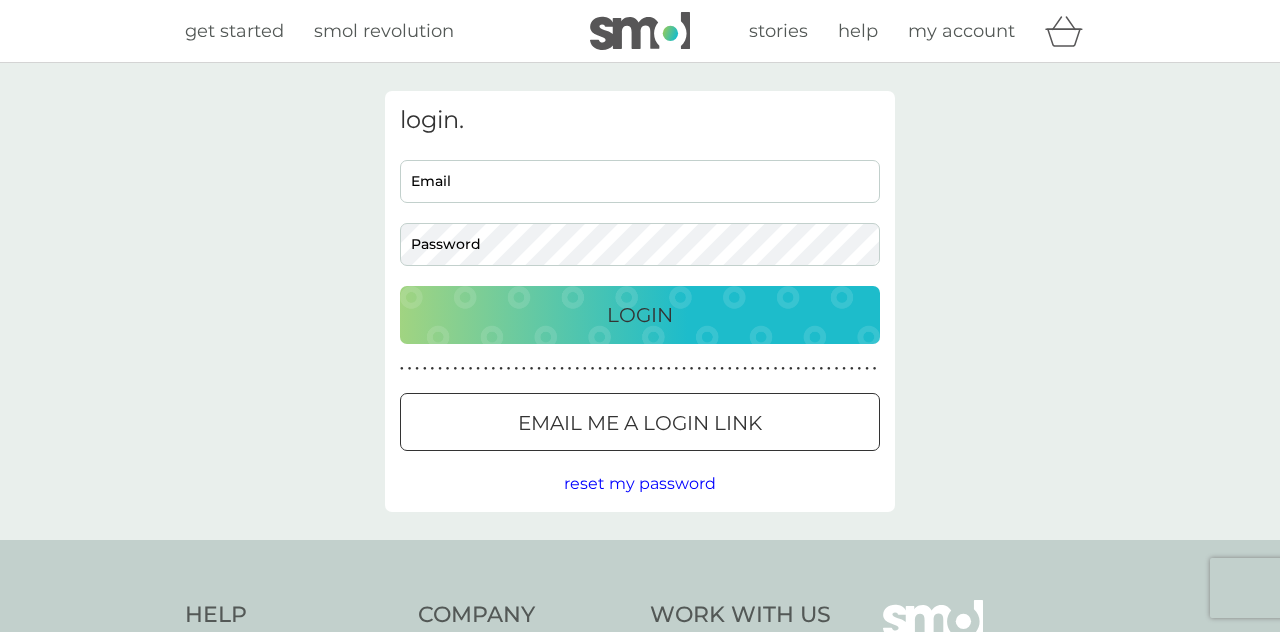 click on "Email" at bounding box center [640, 181] 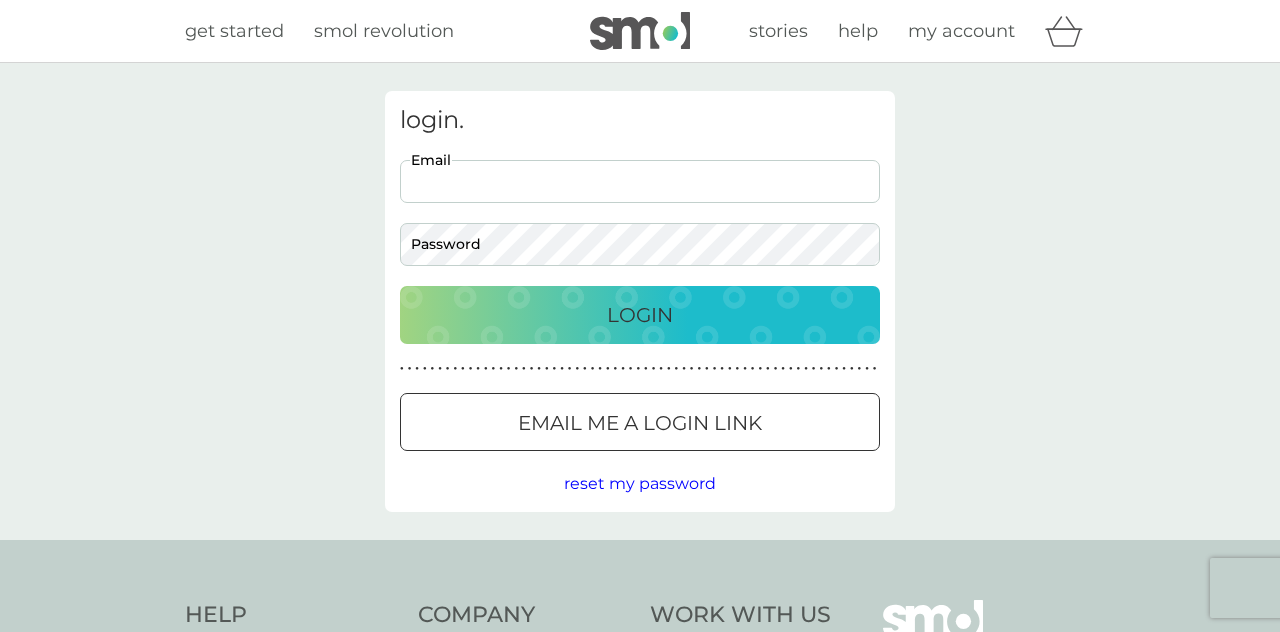 type on "[EMAIL_ADDRESS][DOMAIN_NAME]" 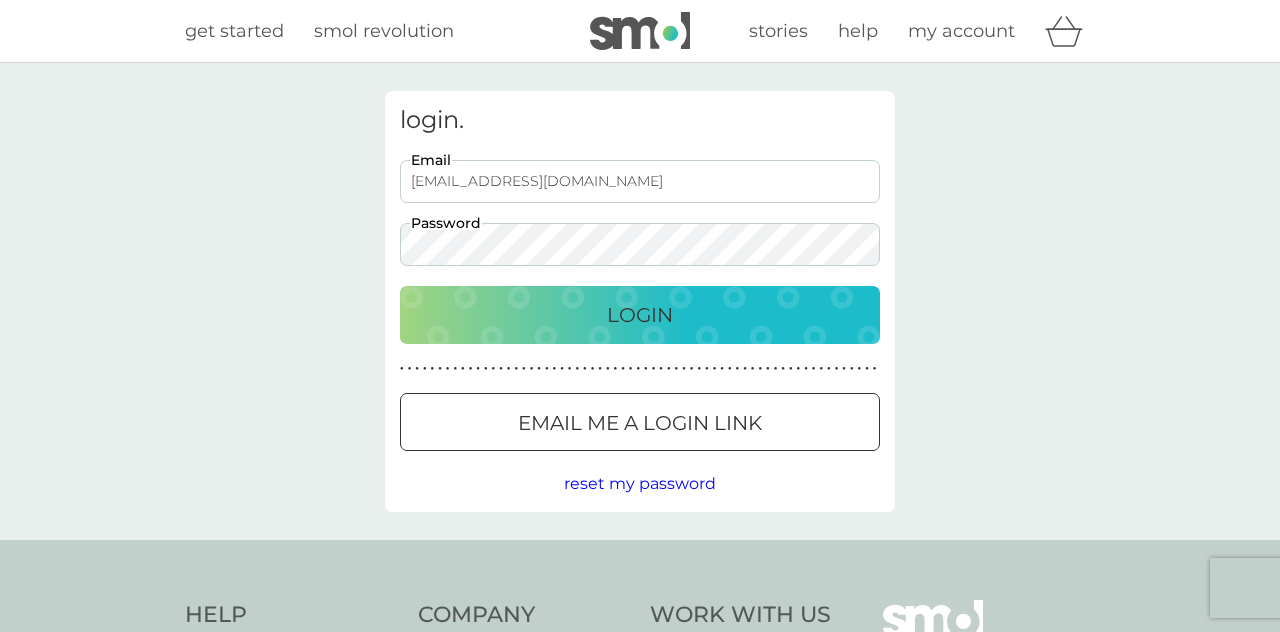 scroll, scrollTop: 0, scrollLeft: 0, axis: both 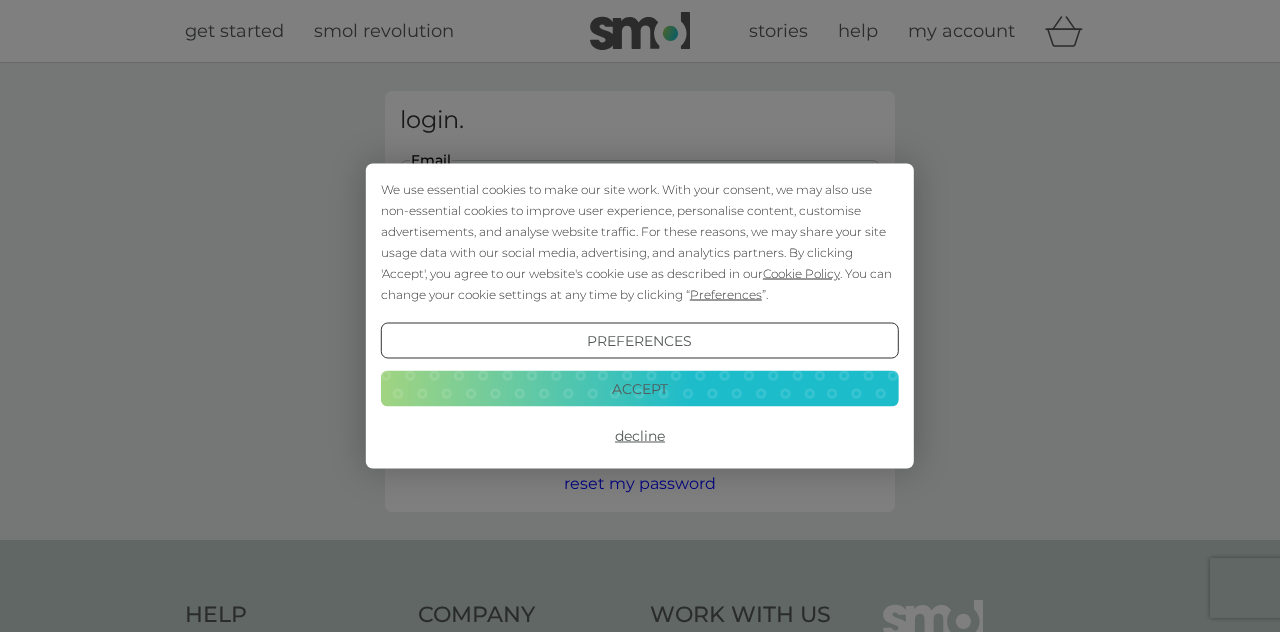 click on "Accept" at bounding box center [640, 388] 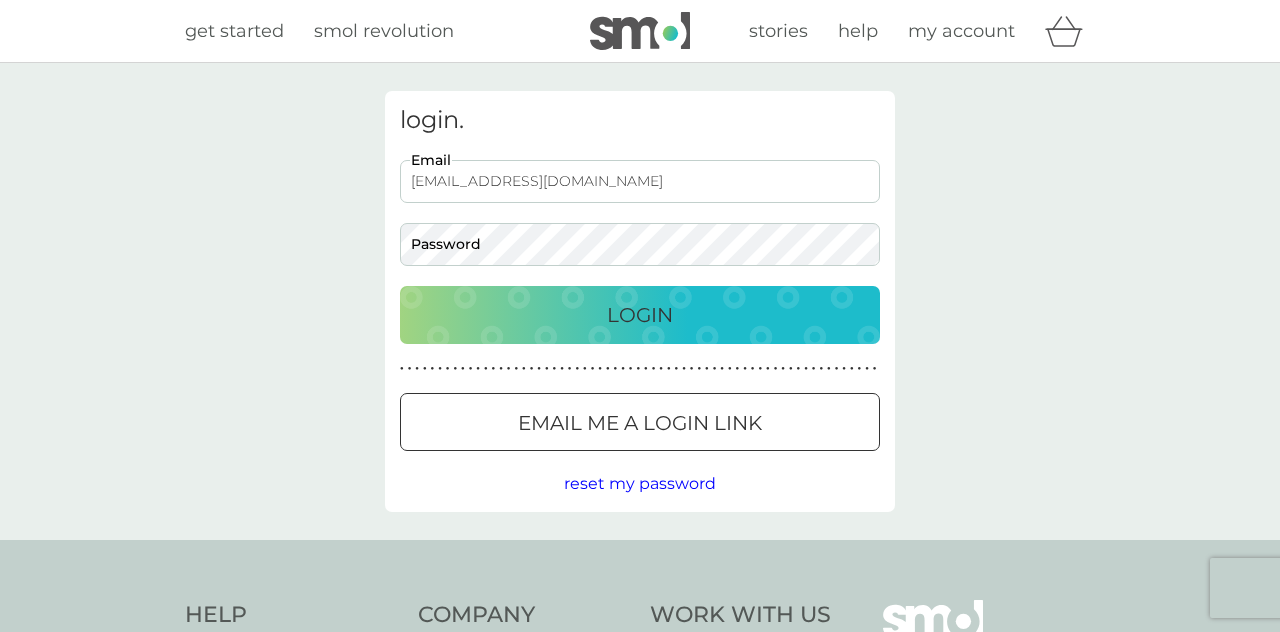 click on "Email me a login link" at bounding box center [640, 422] 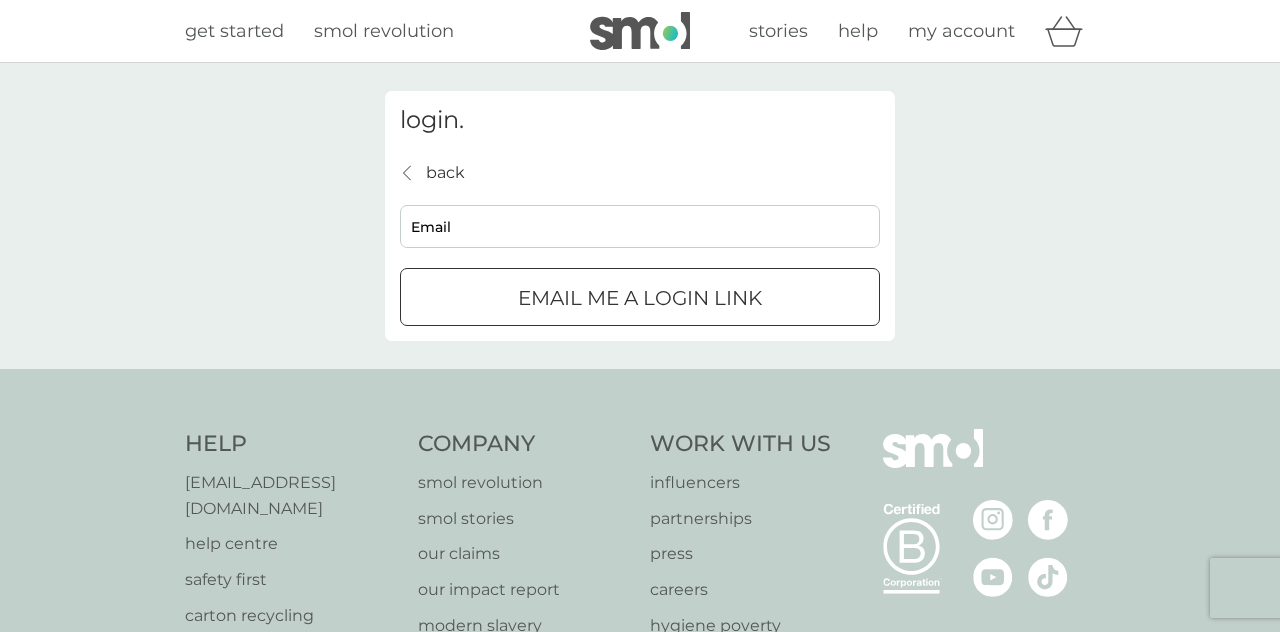 click on "Email" at bounding box center (640, 226) 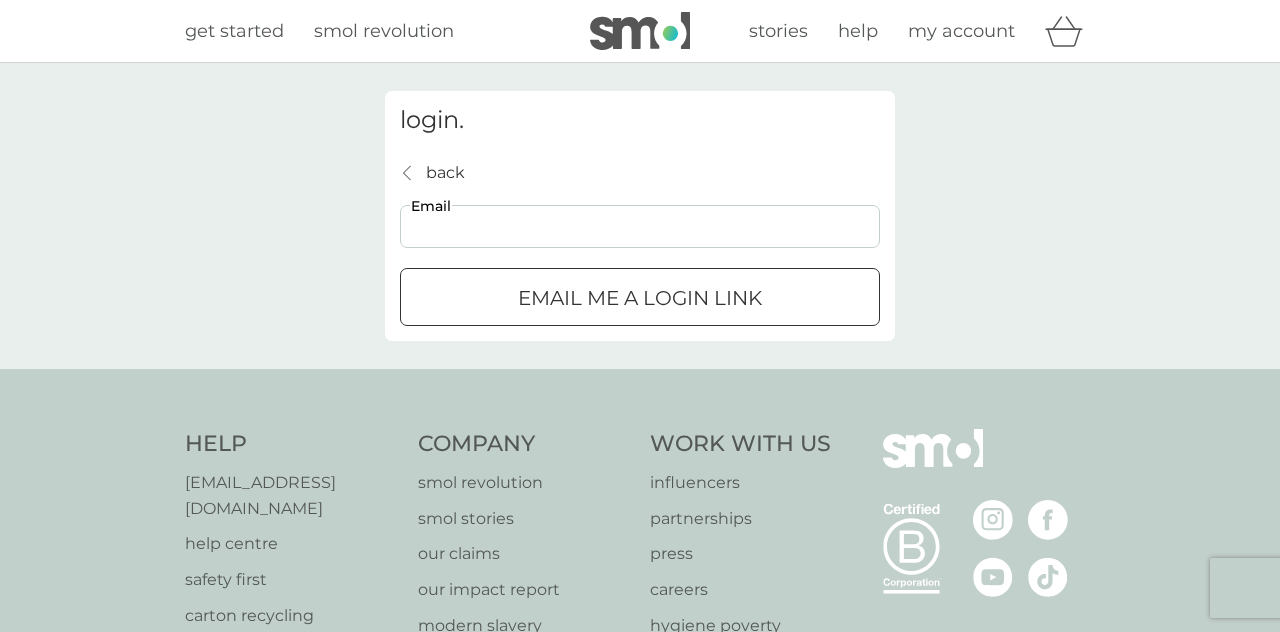 type on "[EMAIL_ADDRESS][DOMAIN_NAME]" 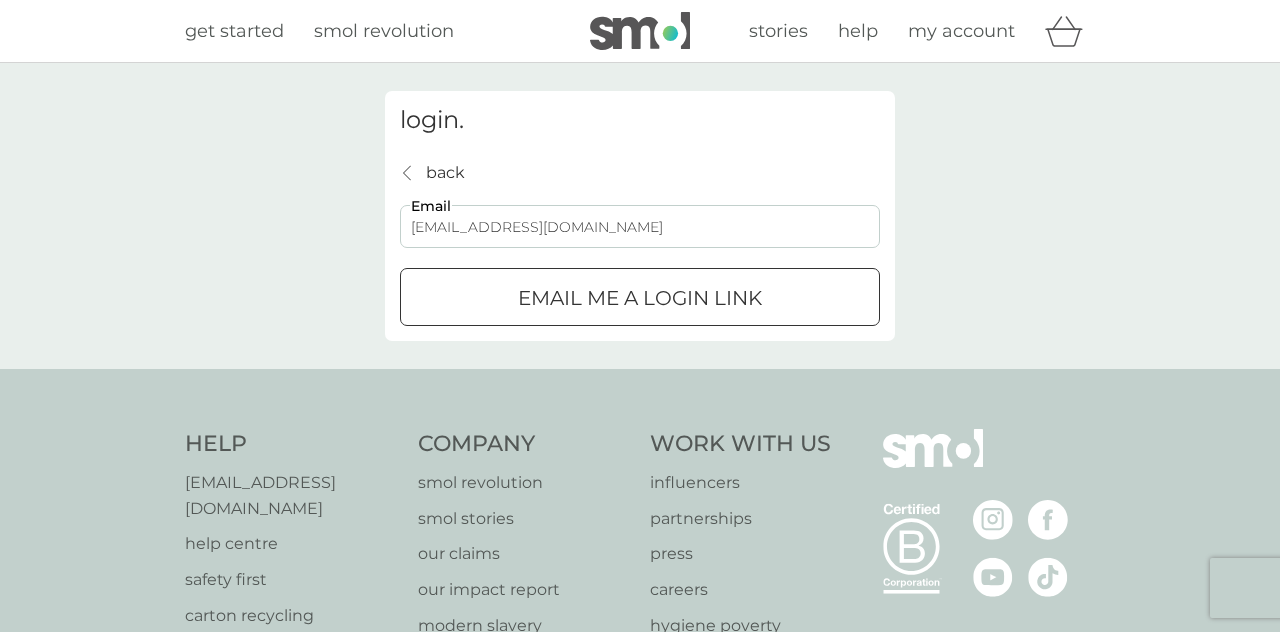 click on "Email me a login link" at bounding box center [640, 298] 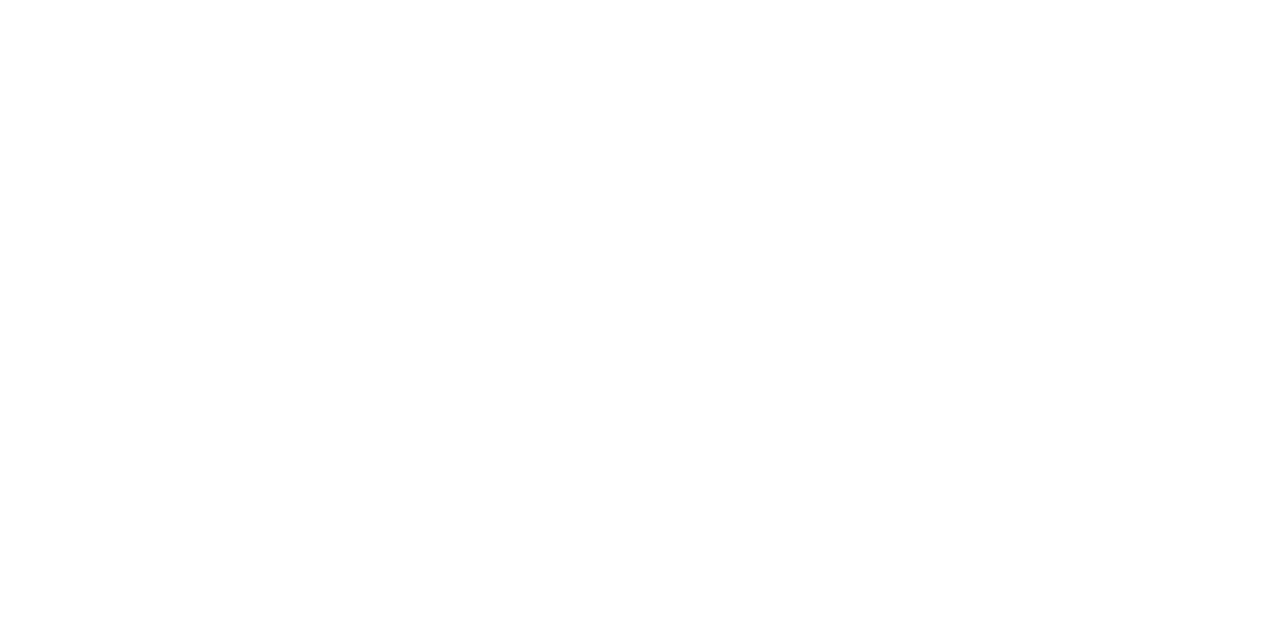 scroll, scrollTop: 0, scrollLeft: 0, axis: both 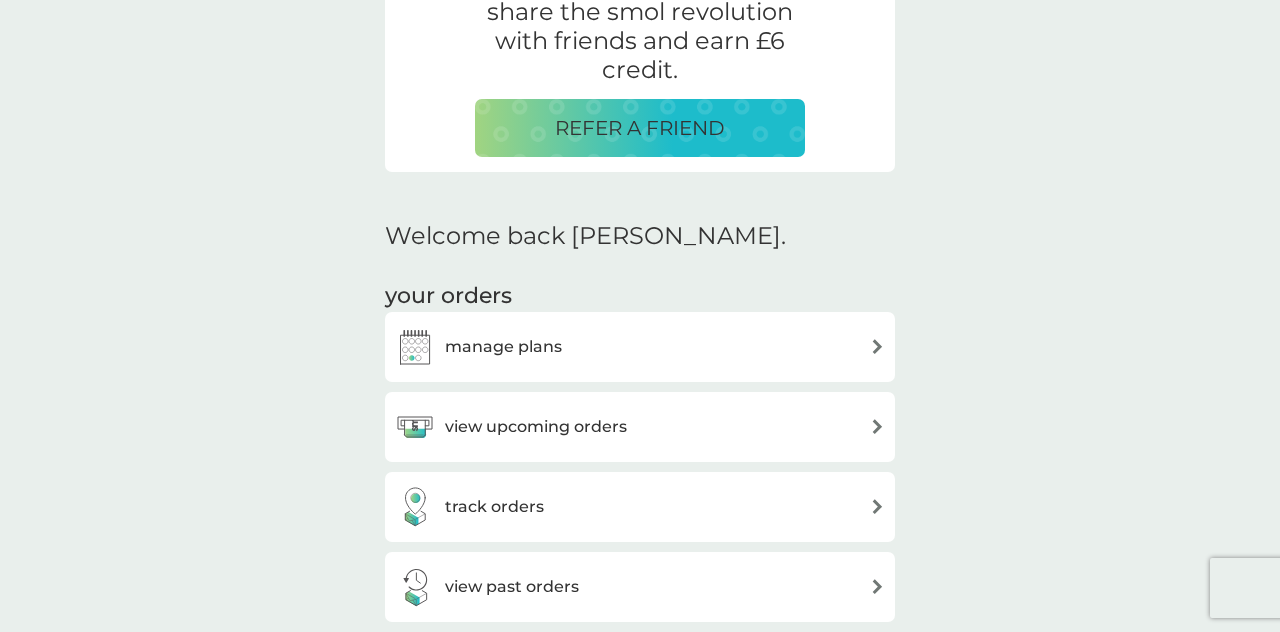 click on "manage plans" at bounding box center (503, 347) 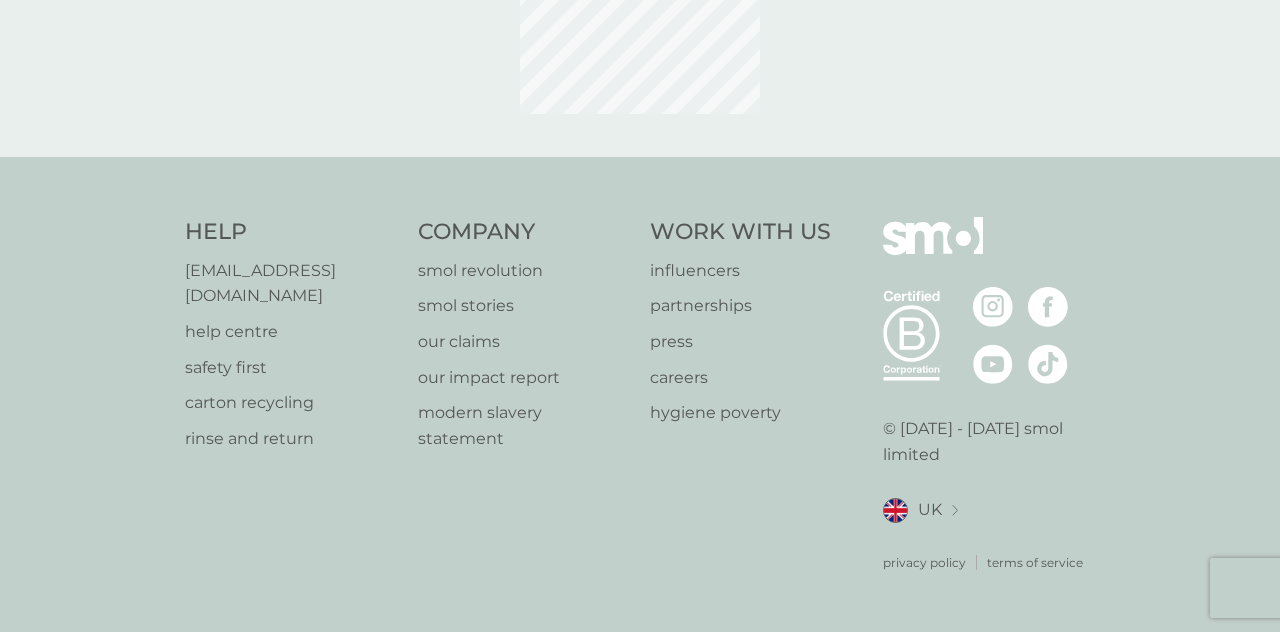 scroll, scrollTop: 0, scrollLeft: 0, axis: both 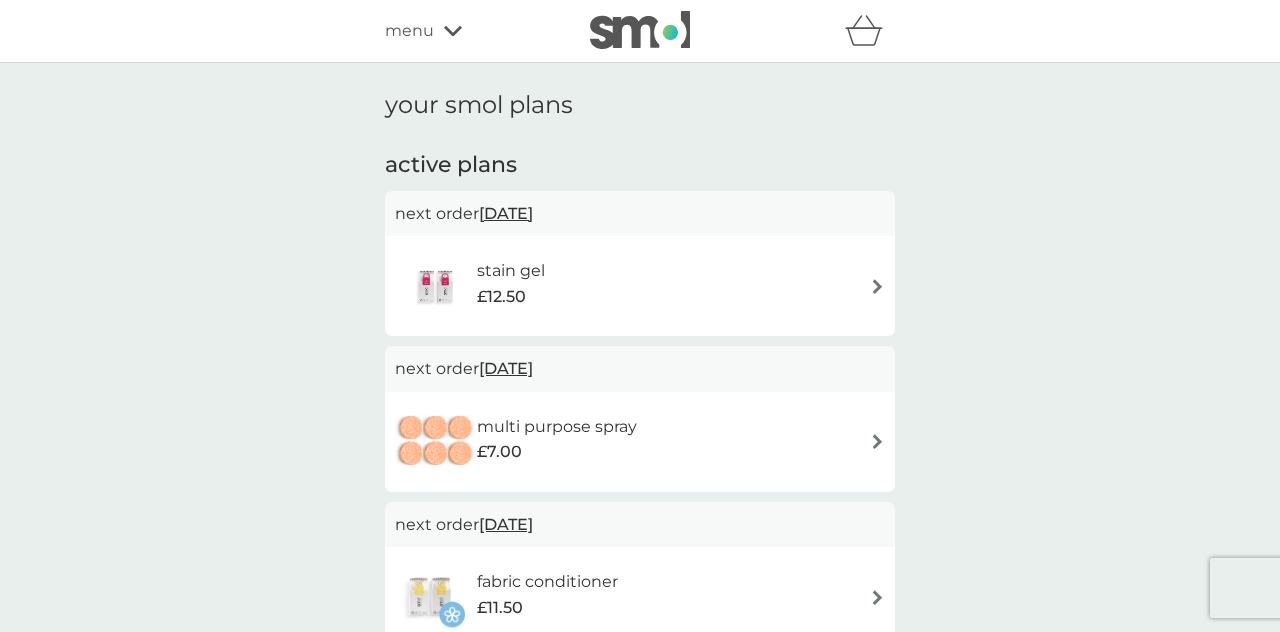 click on "stain gel £12.50" at bounding box center [640, 286] 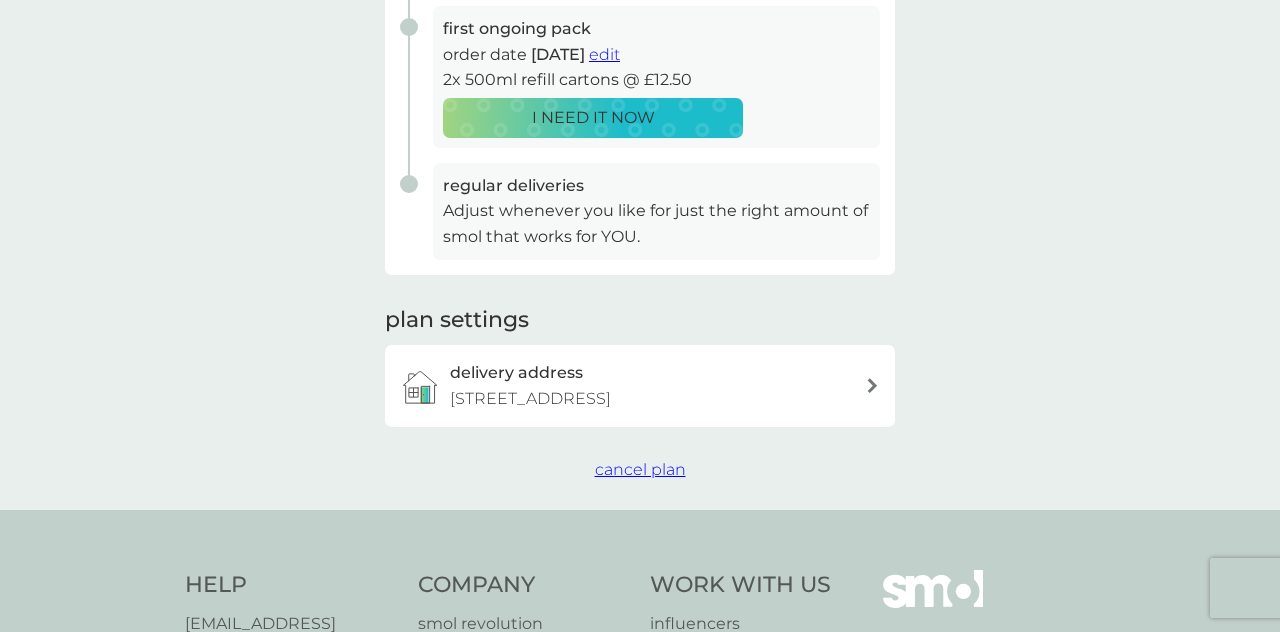 scroll, scrollTop: 468, scrollLeft: 0, axis: vertical 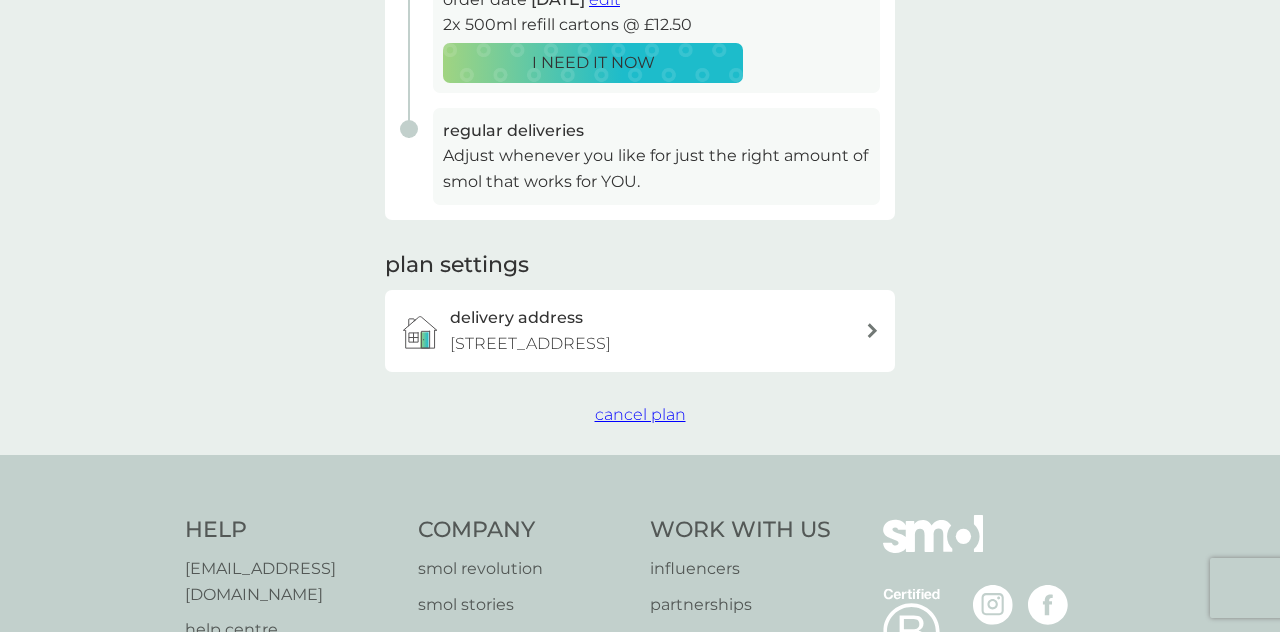 click on "cancel plan" at bounding box center [640, 415] 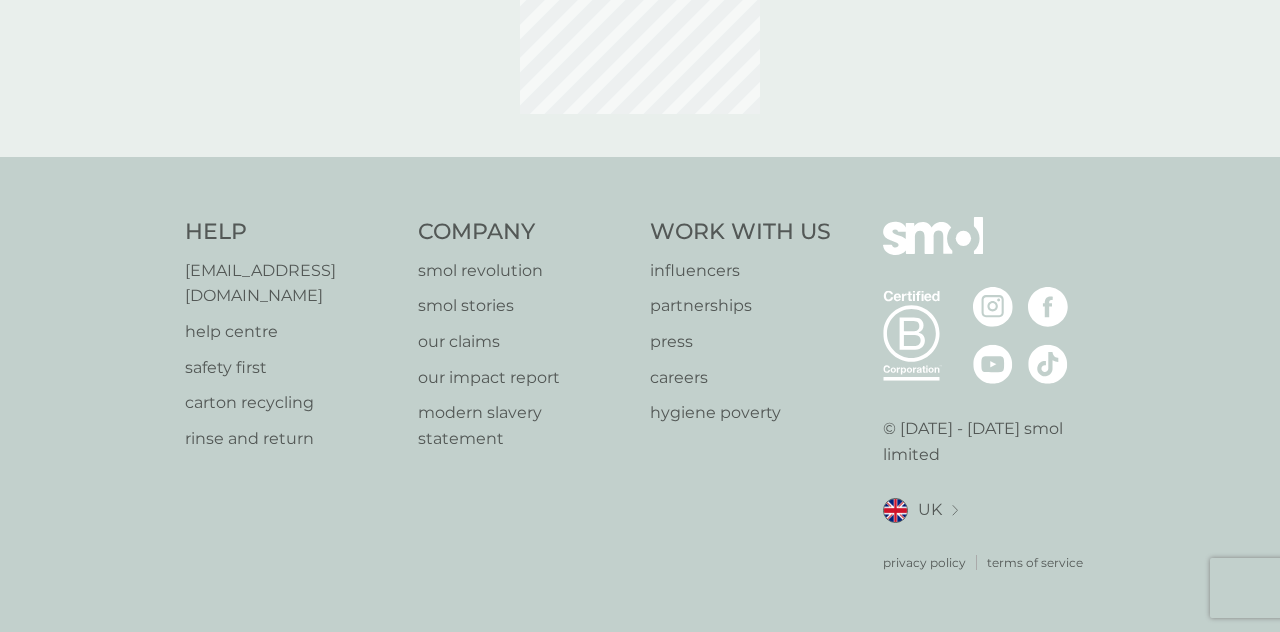 scroll, scrollTop: 0, scrollLeft: 0, axis: both 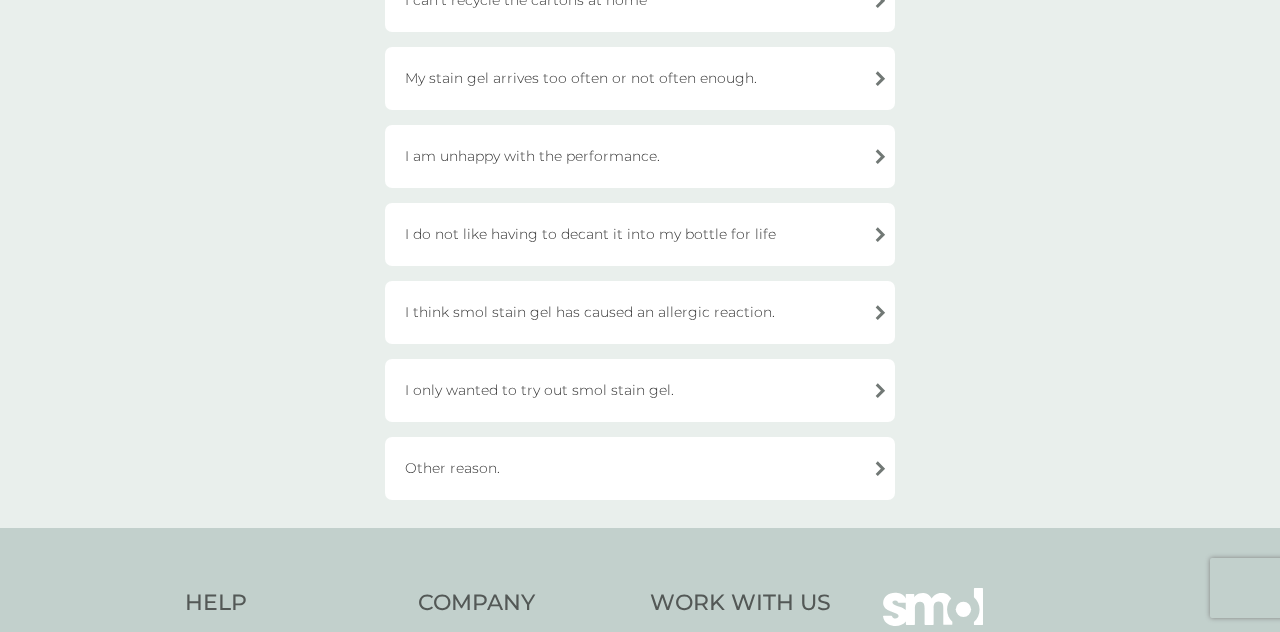 click on "I only wanted to try out smol stain gel." at bounding box center (640, 390) 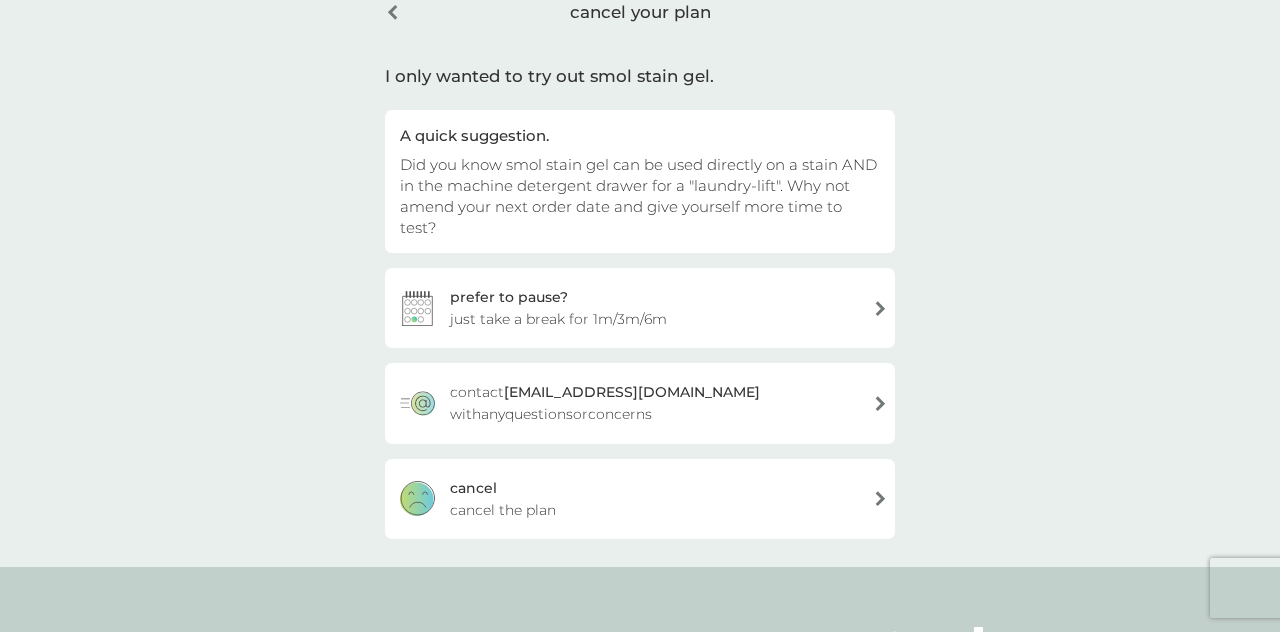 scroll, scrollTop: 125, scrollLeft: 0, axis: vertical 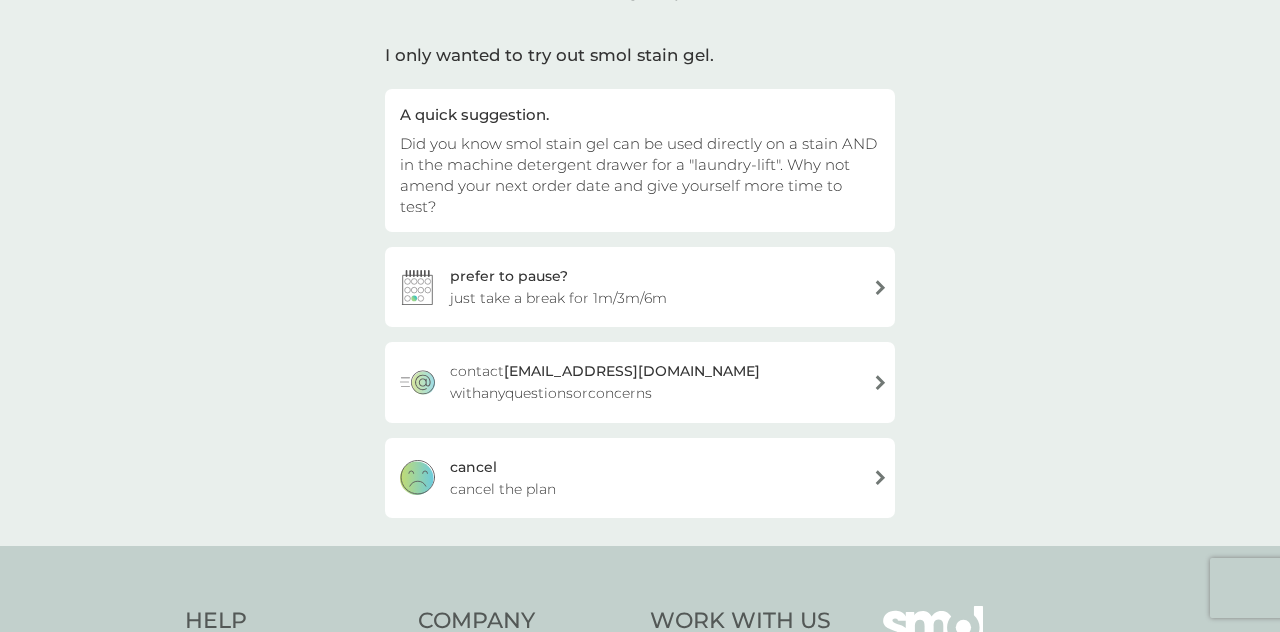 click on "cancel cancel the plan" at bounding box center (640, 478) 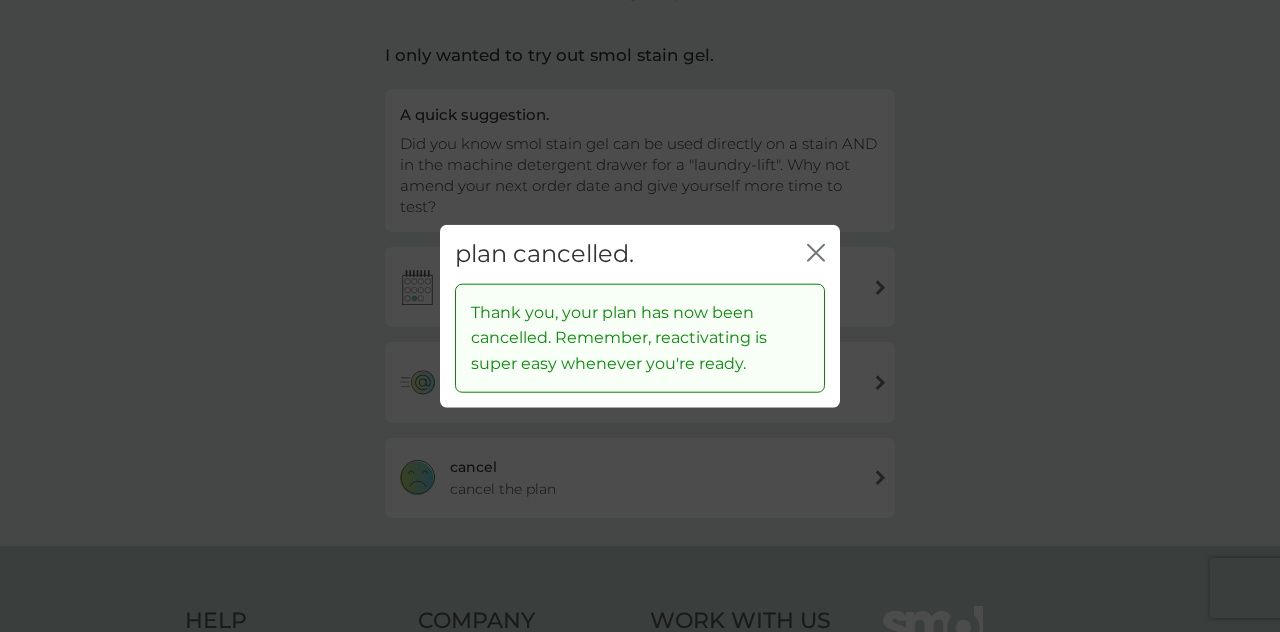 click on "close" 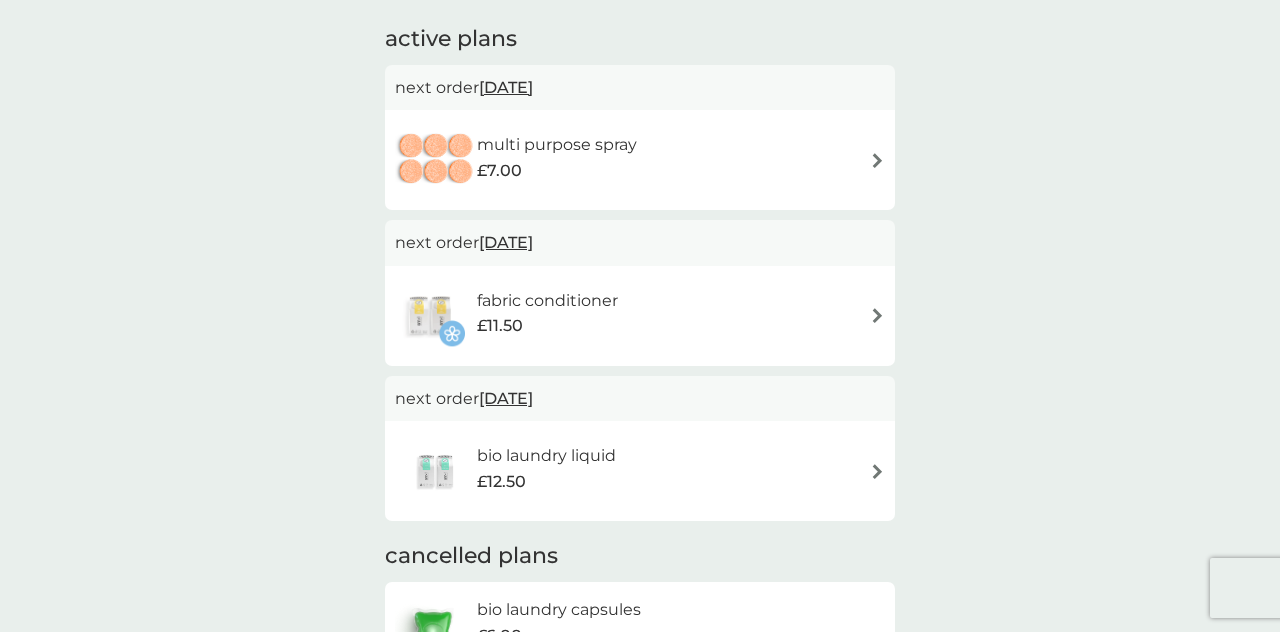 scroll, scrollTop: 0, scrollLeft: 0, axis: both 